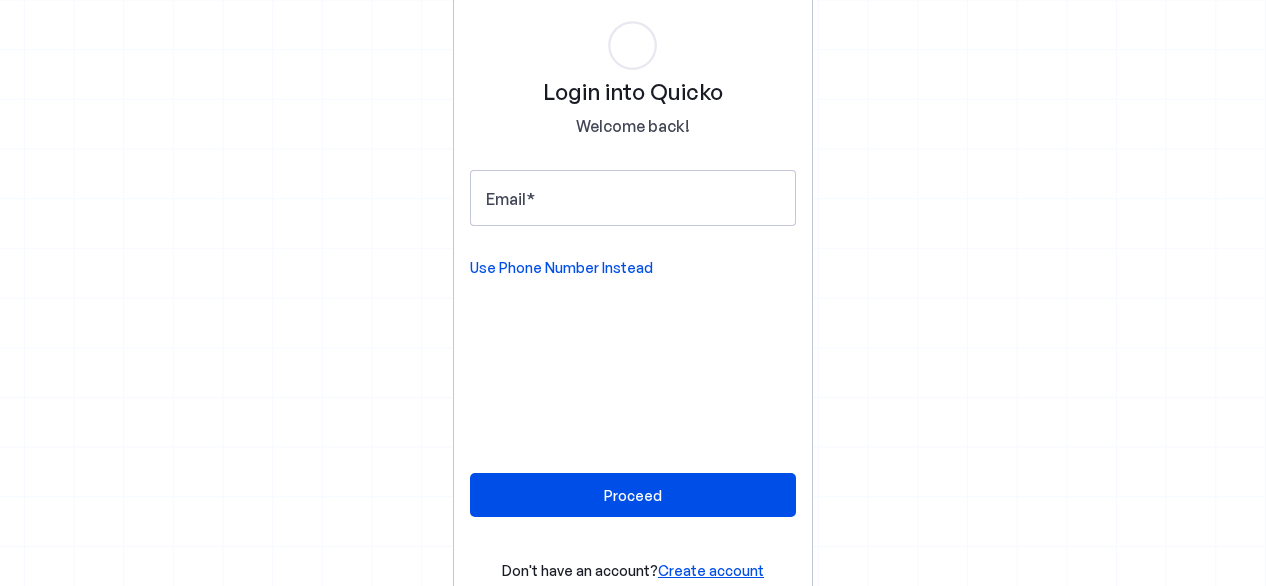 scroll, scrollTop: 0, scrollLeft: 0, axis: both 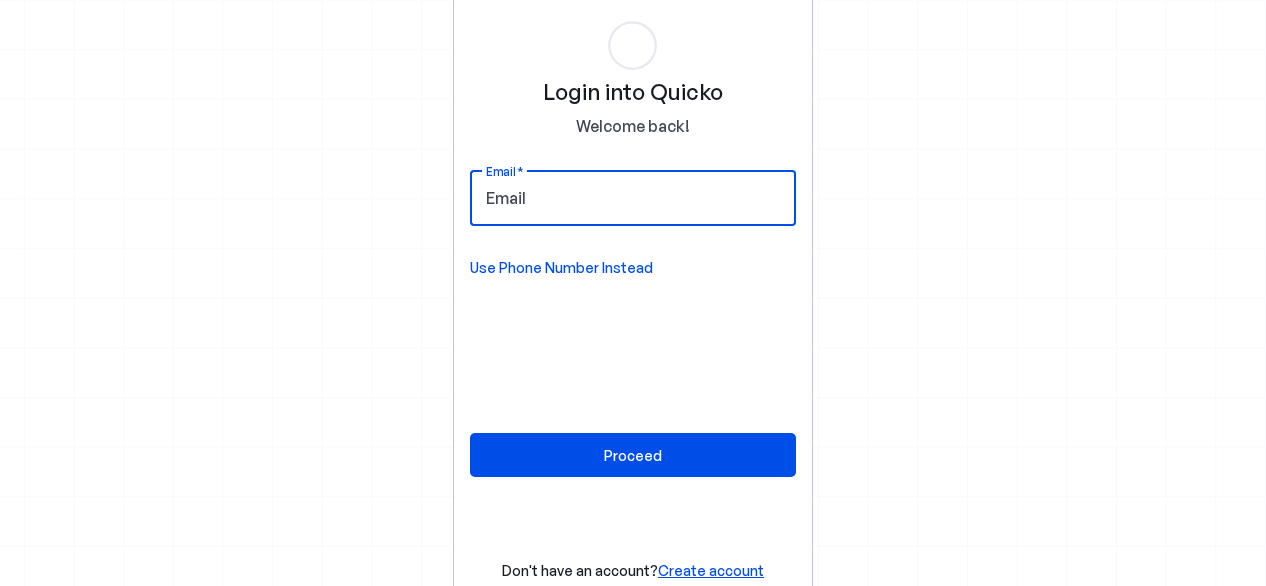 click on "Email" at bounding box center [633, 198] 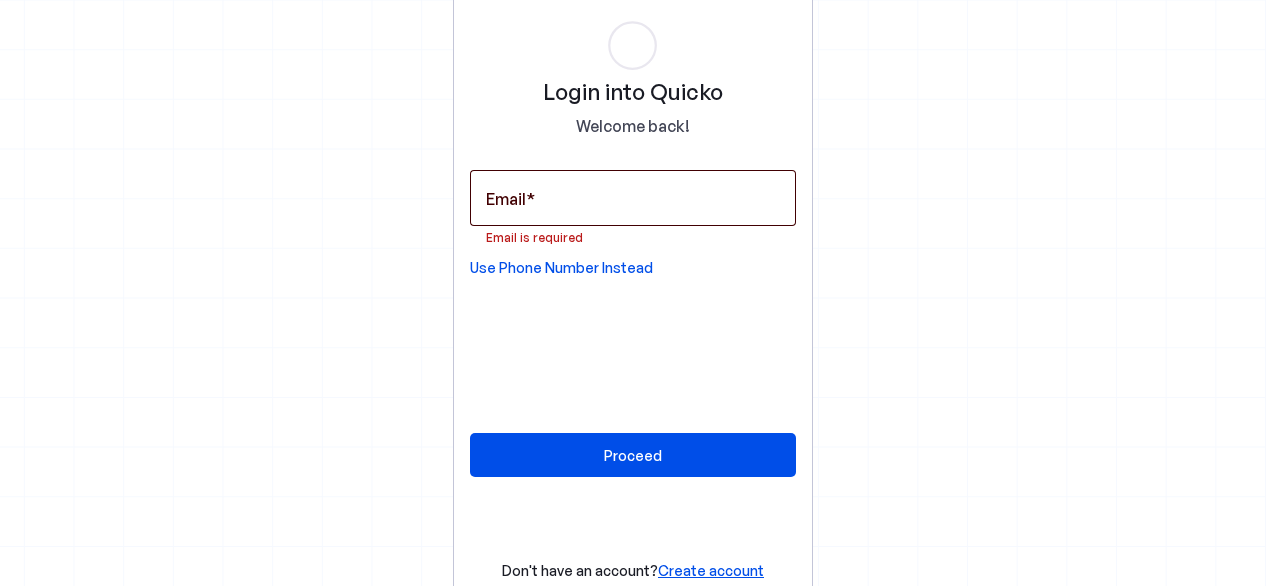 click on "Email" at bounding box center (633, 198) 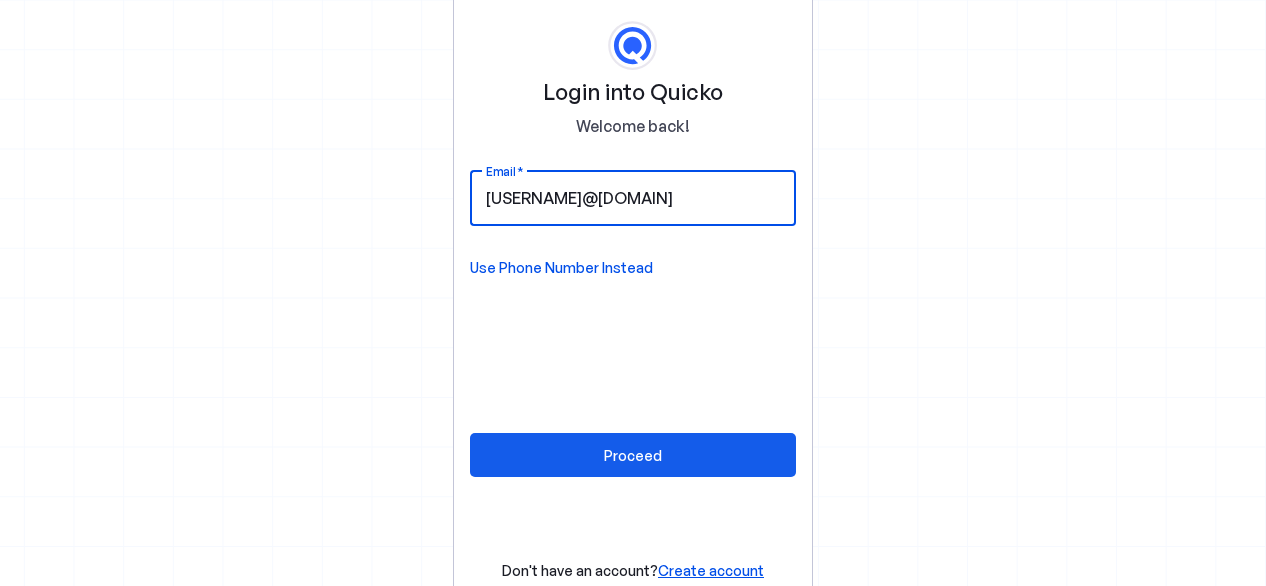 type on "mayurpujare87@gmail.com" 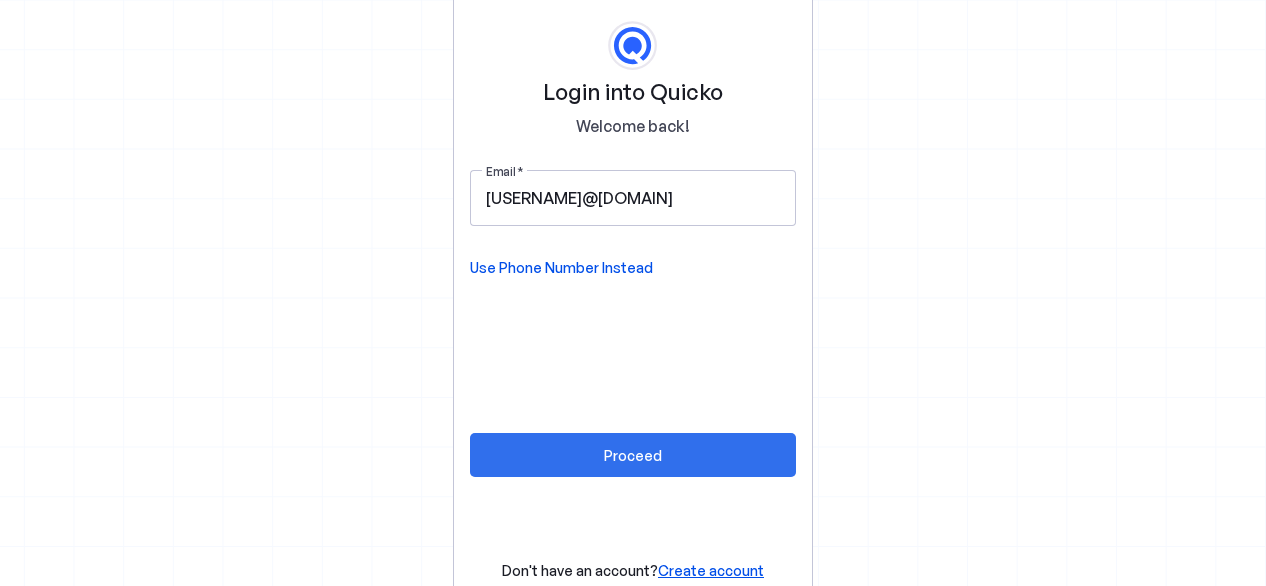 click on "Proceed" at bounding box center [633, 455] 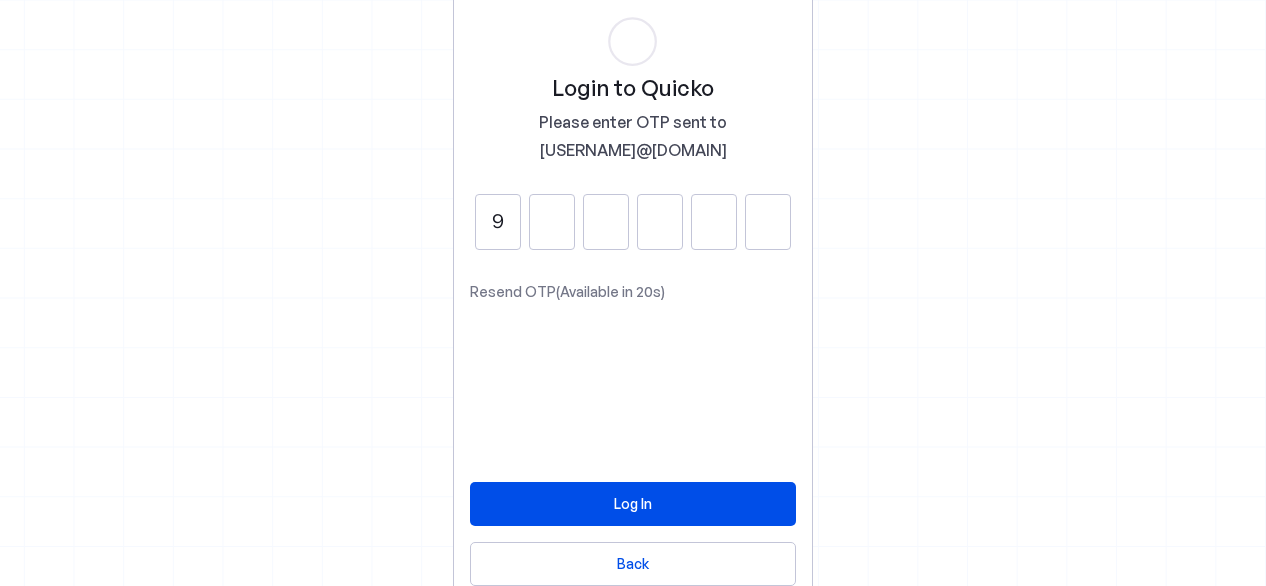 type on "9" 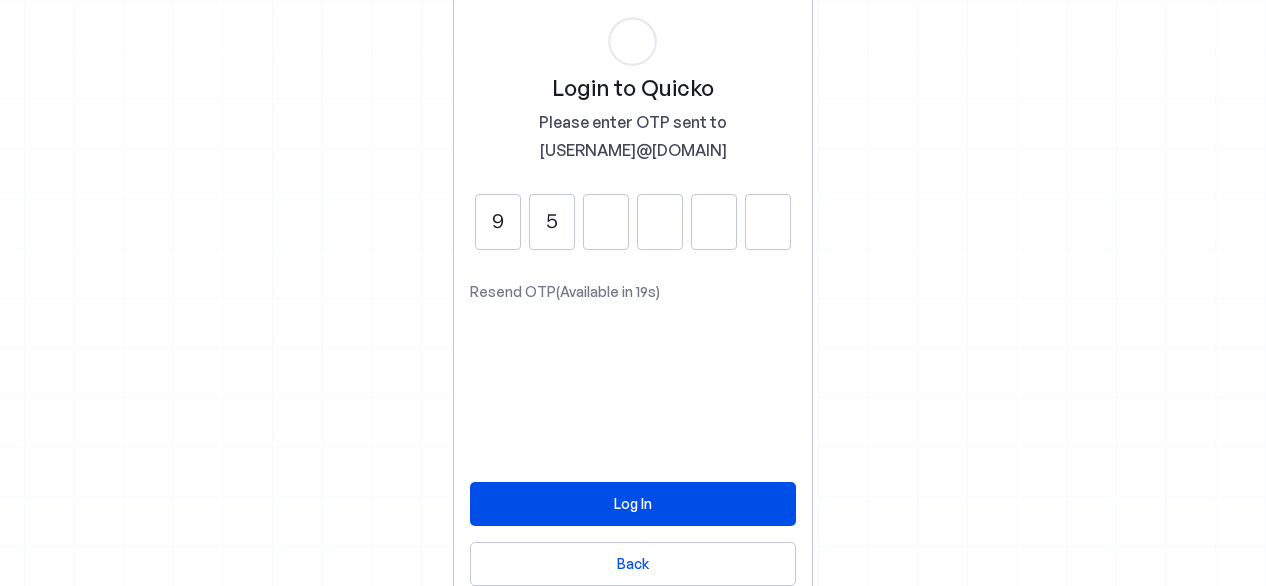 type on "5" 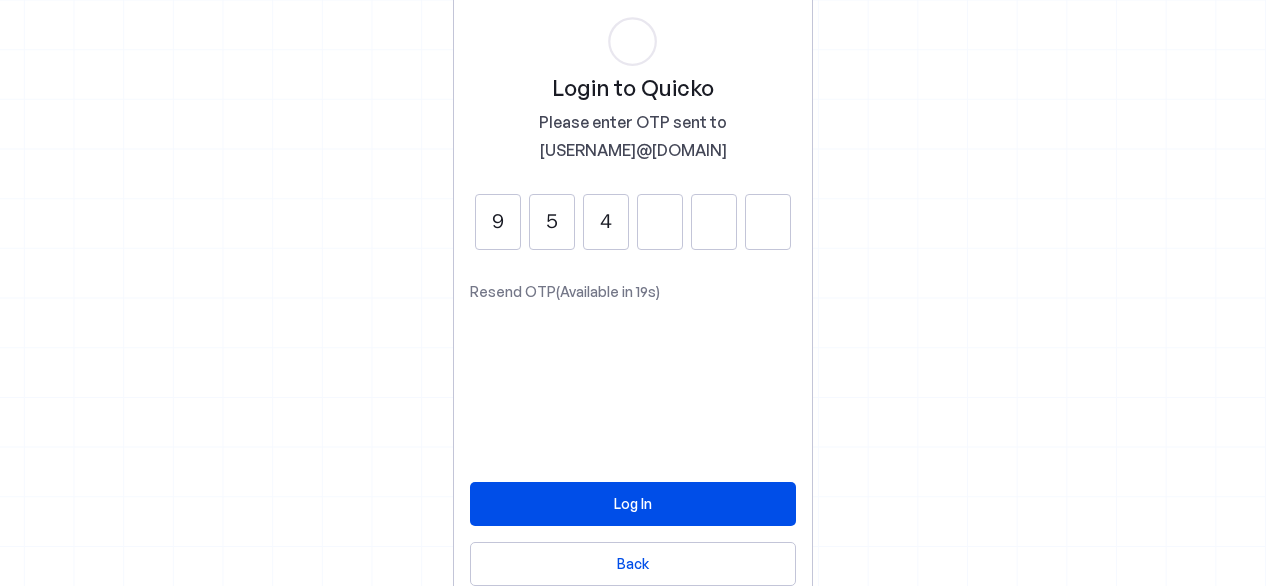 type on "4" 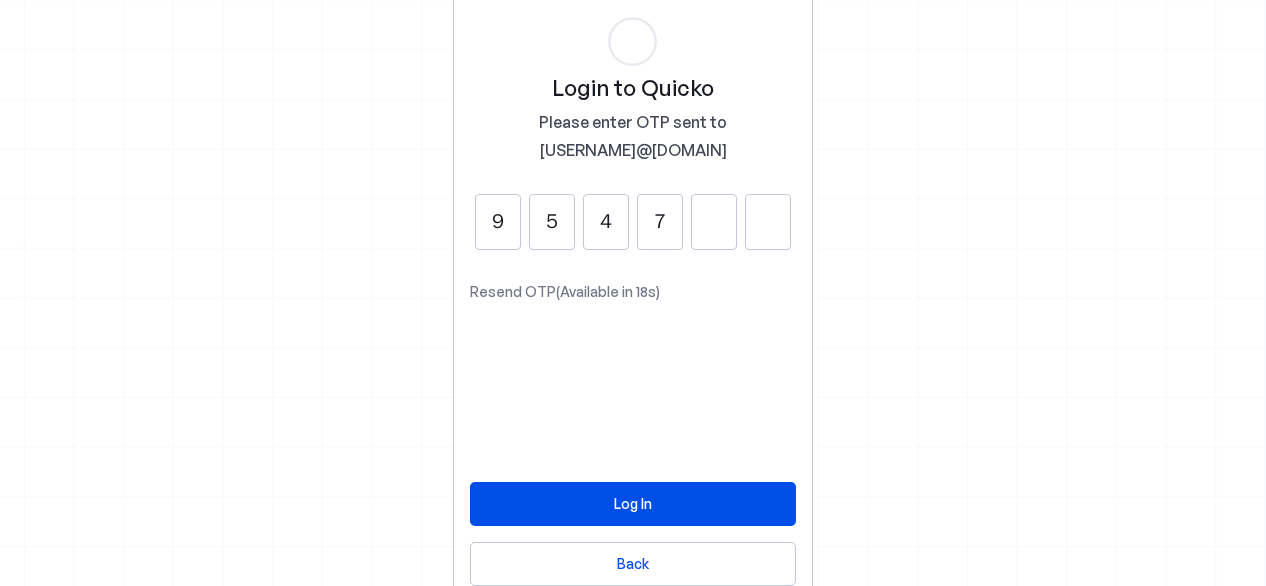 type on "7" 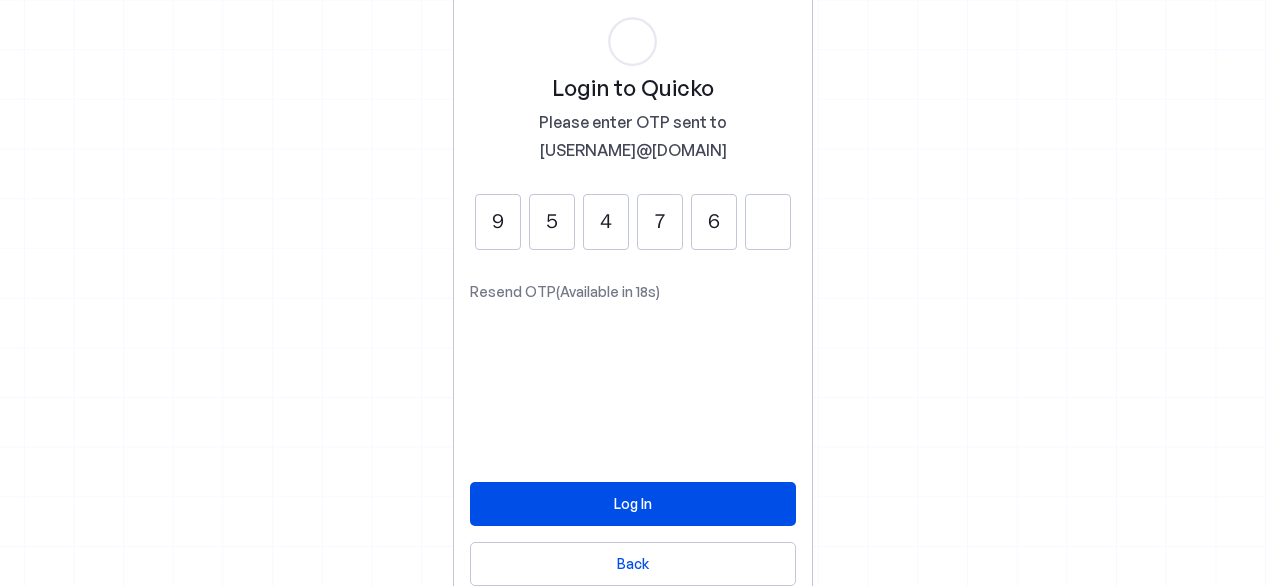 type on "6" 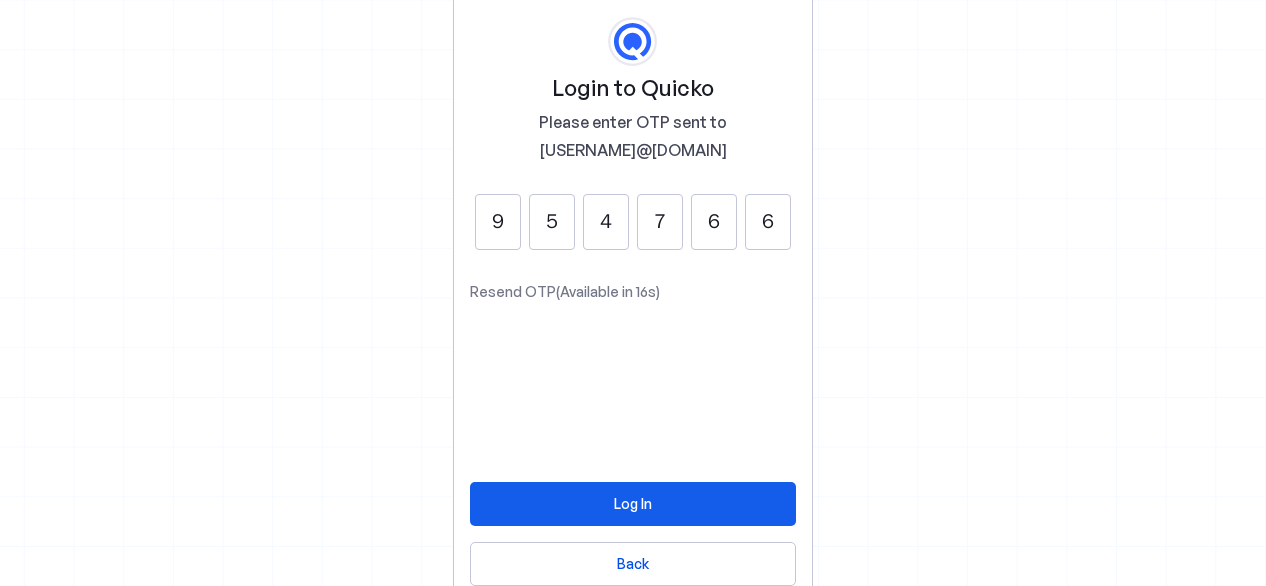 type on "6" 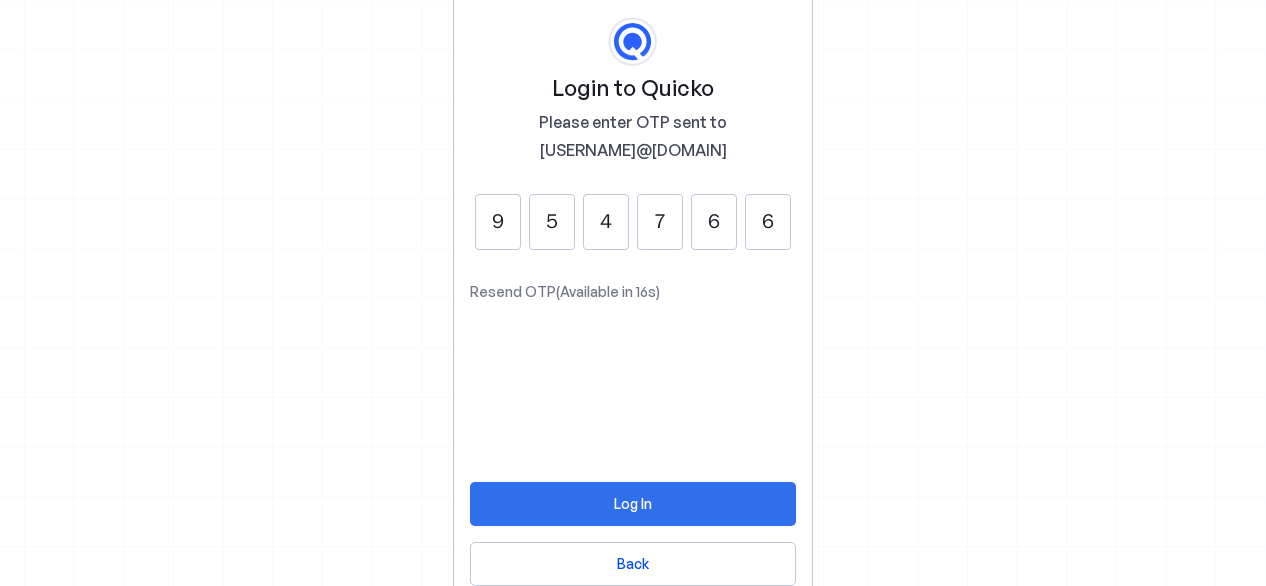 click at bounding box center [633, 504] 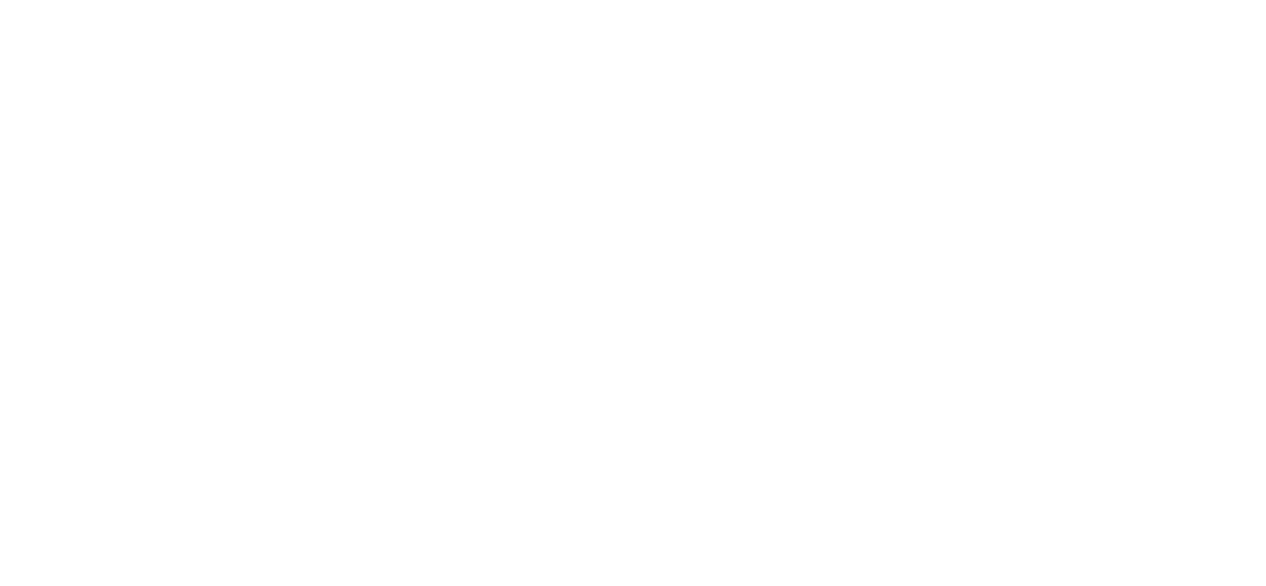 scroll, scrollTop: 0, scrollLeft: 0, axis: both 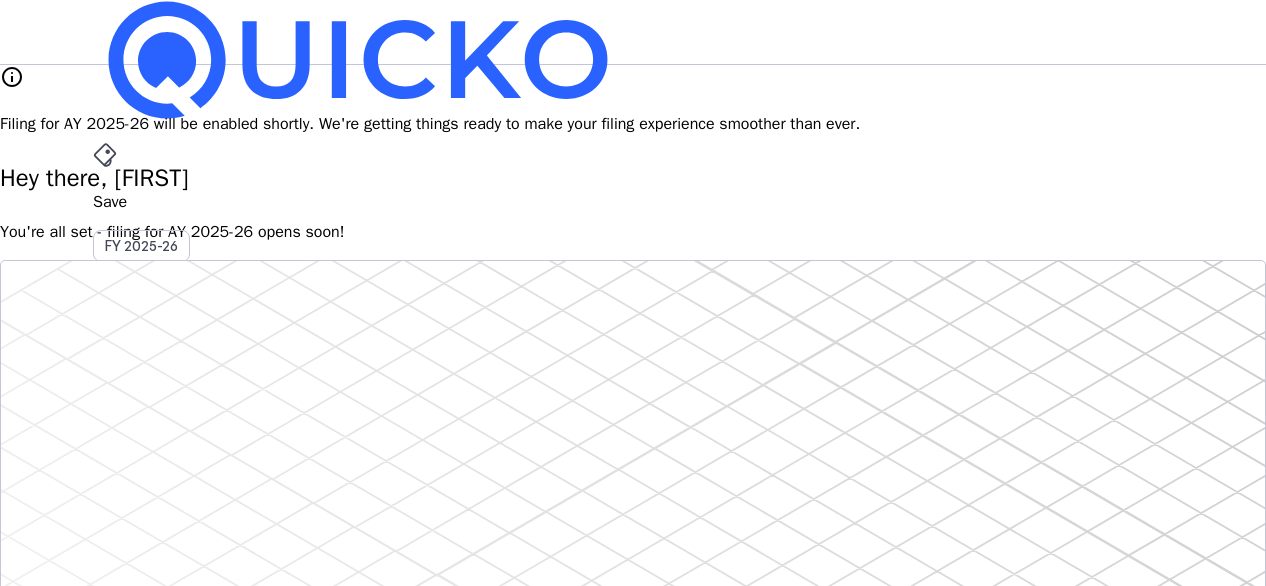 click on "You're all set - filing for AY 2025-26 opens soon!" at bounding box center [633, 232] 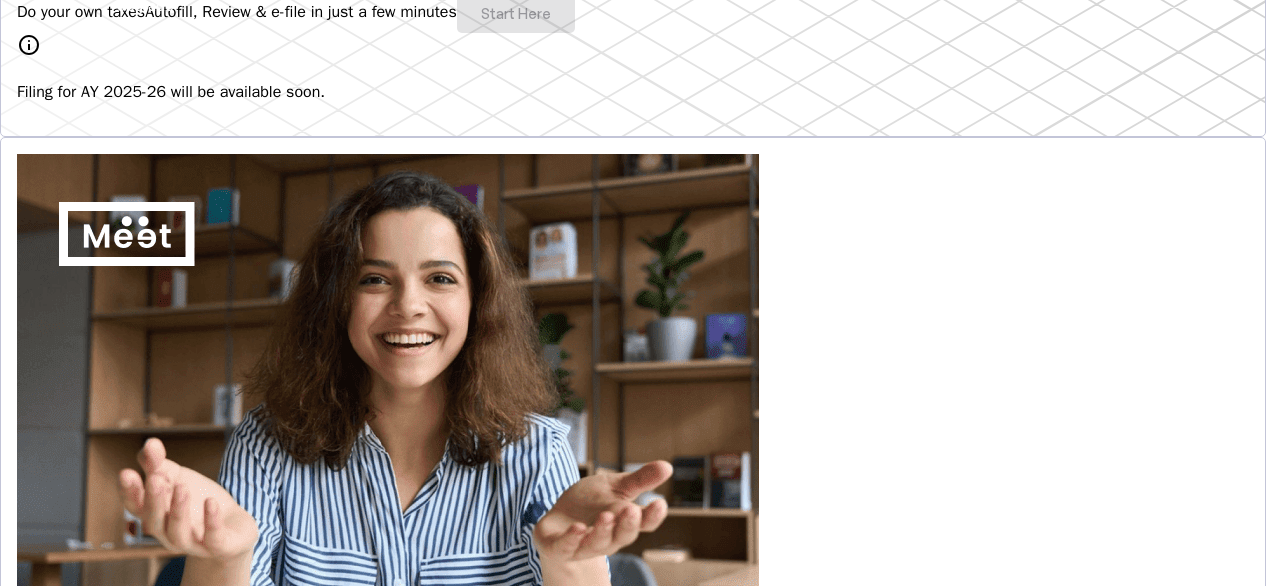 scroll, scrollTop: 0, scrollLeft: 0, axis: both 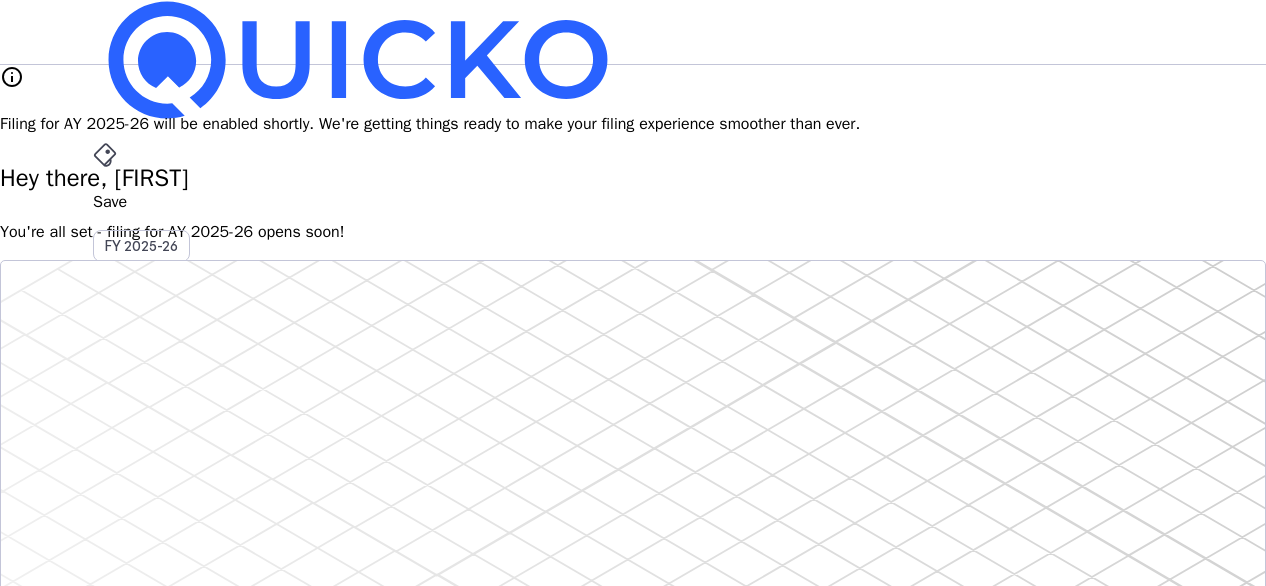 click on "MP" at bounding box center [109, 587] 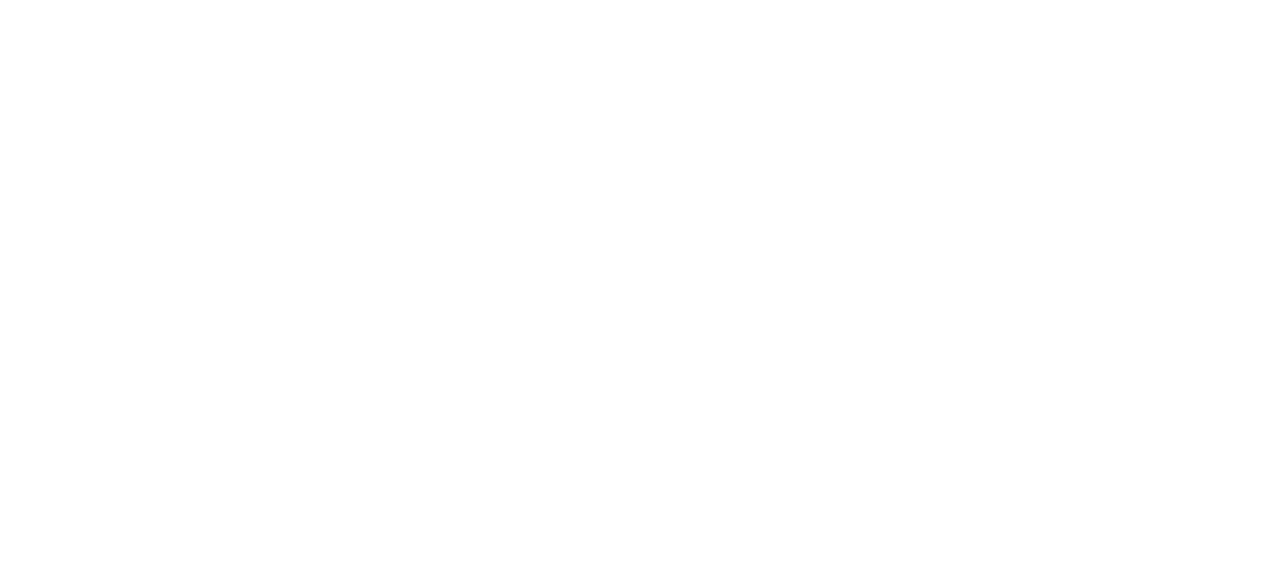 scroll, scrollTop: 0, scrollLeft: 0, axis: both 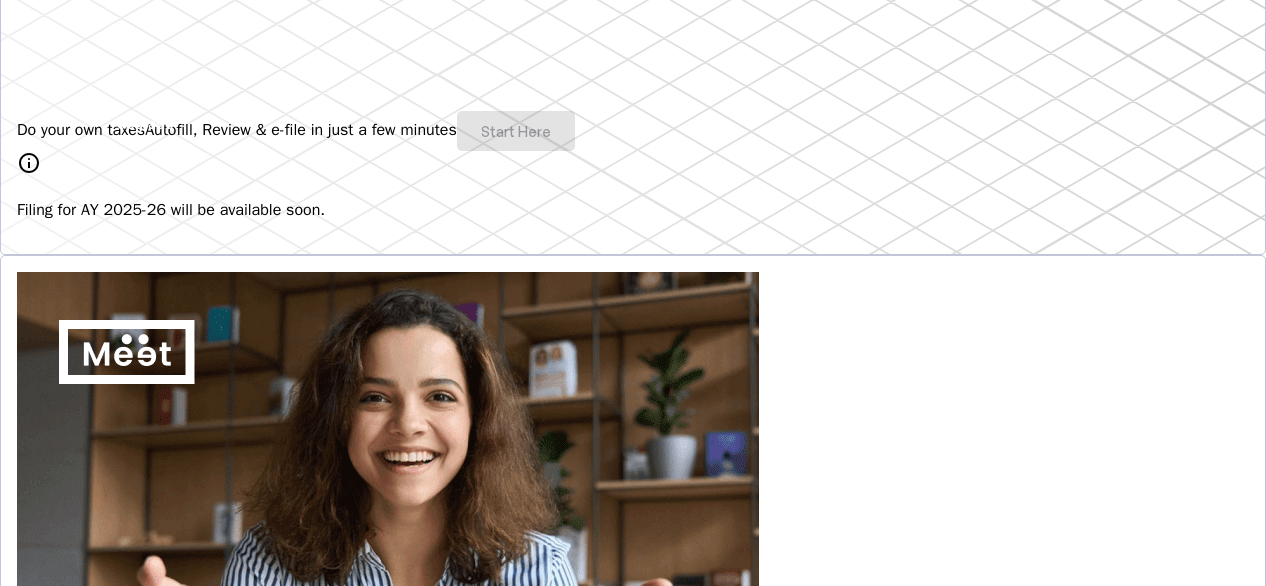 click at bounding box center [67, 850] 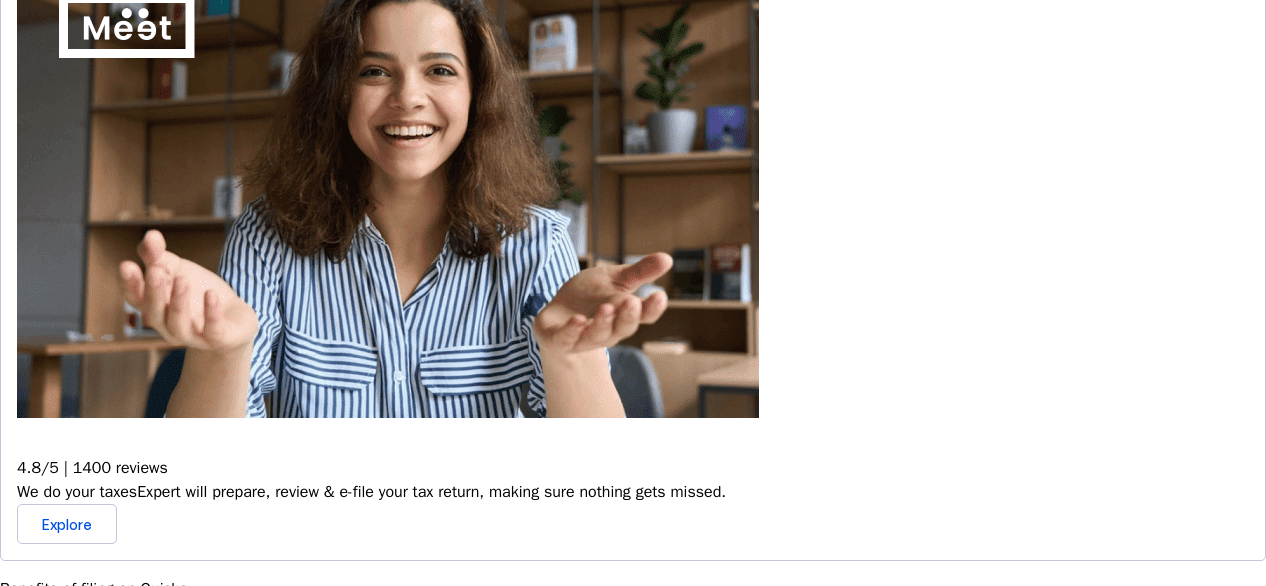 scroll, scrollTop: 1000, scrollLeft: 0, axis: vertical 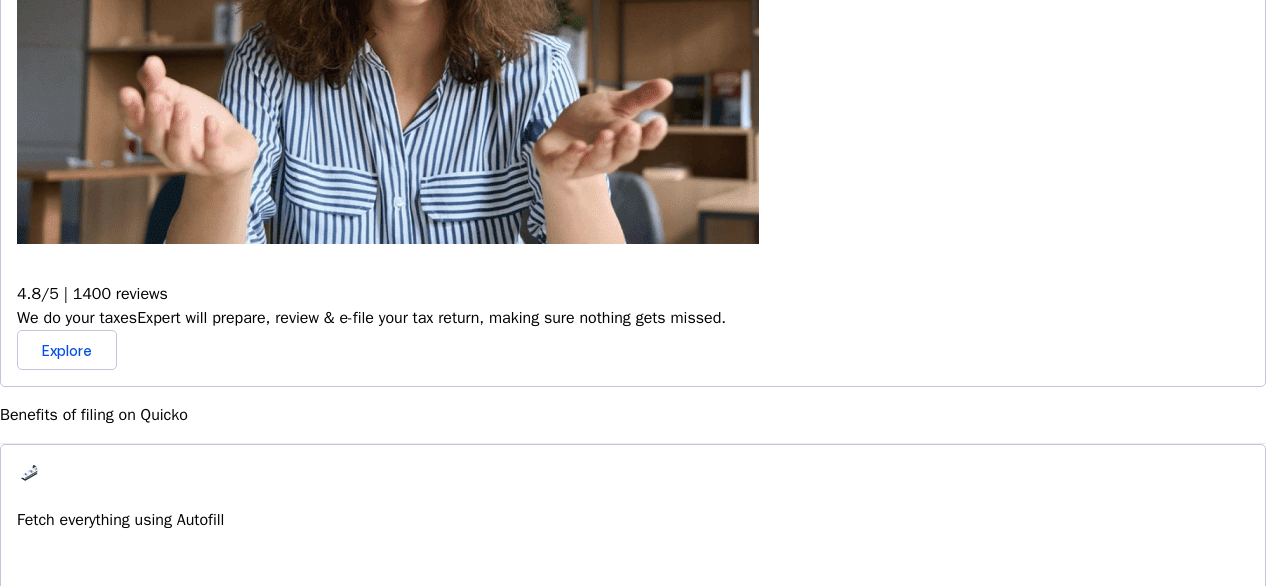 type 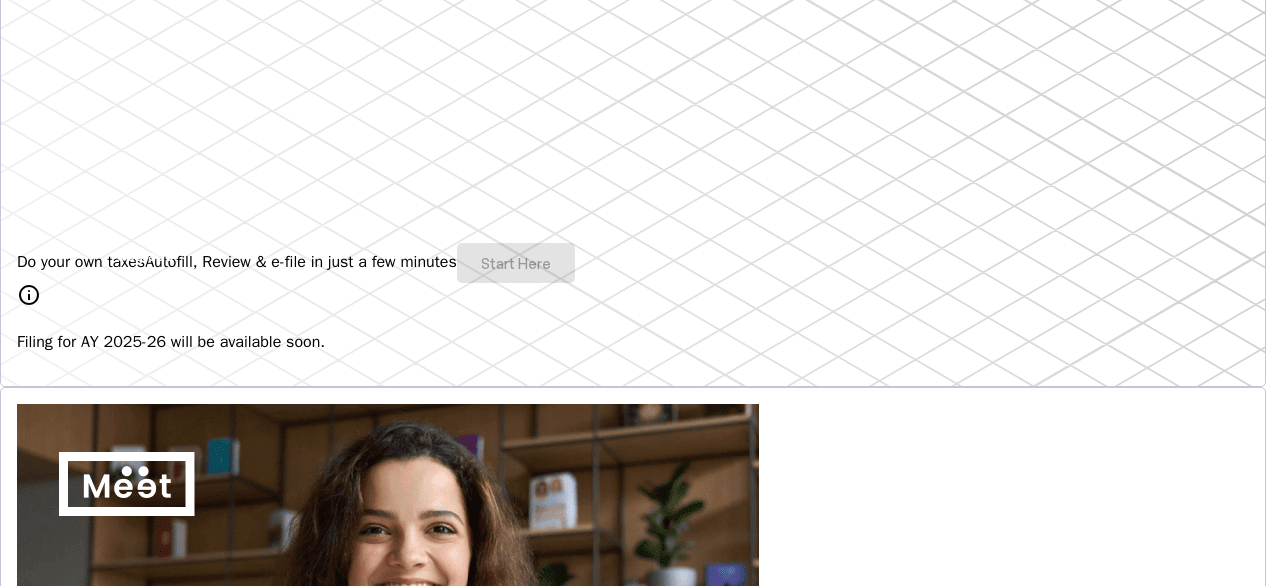 scroll, scrollTop: 500, scrollLeft: 0, axis: vertical 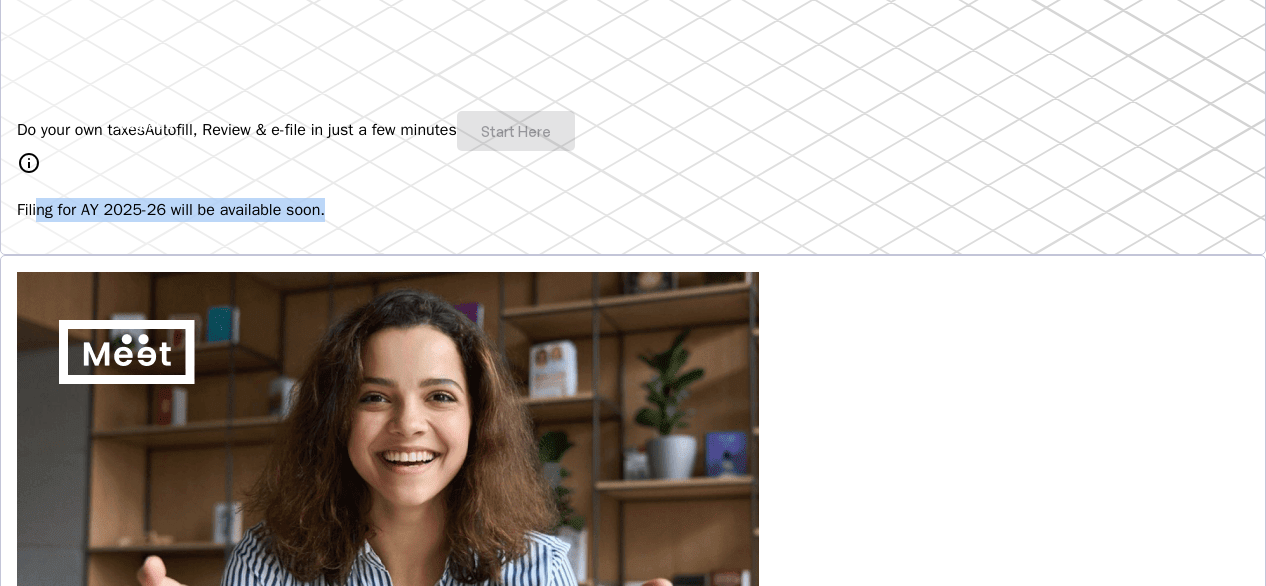 drag, startPoint x: 152, startPoint y: 216, endPoint x: 385, endPoint y: 217, distance: 233.00215 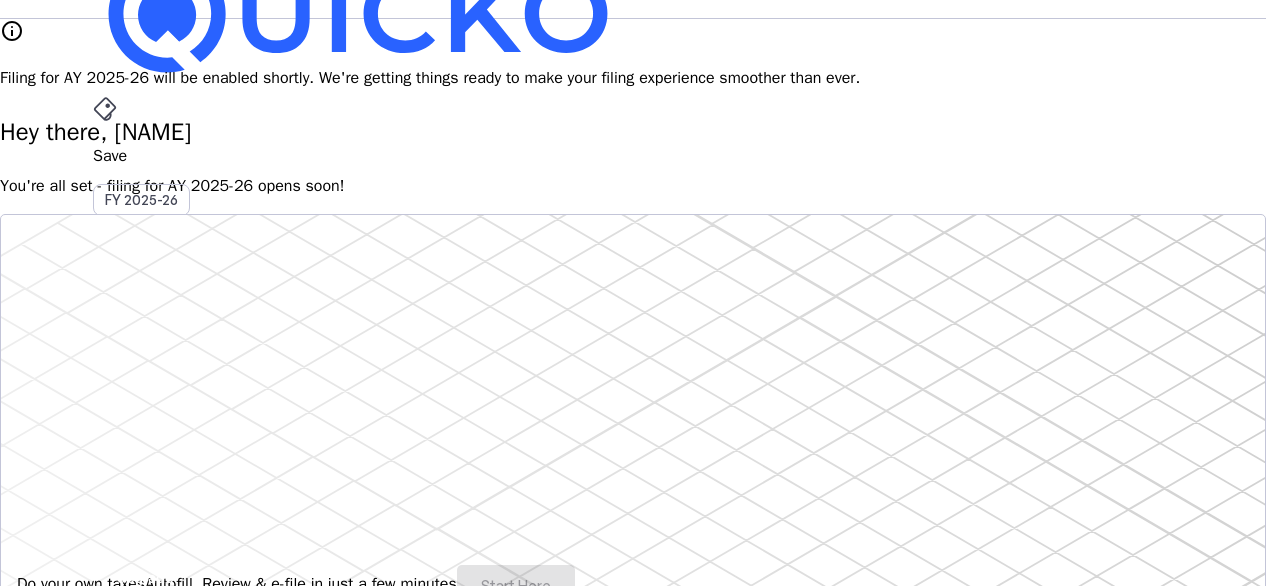 scroll, scrollTop: 0, scrollLeft: 0, axis: both 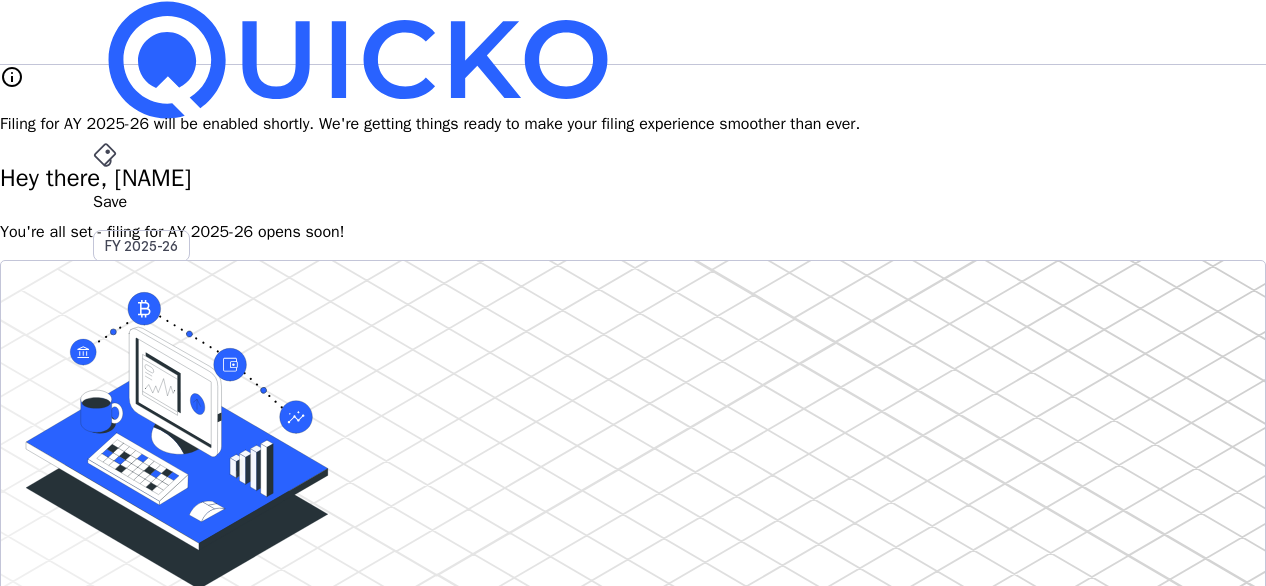 click on "Pay" at bounding box center [633, 202] 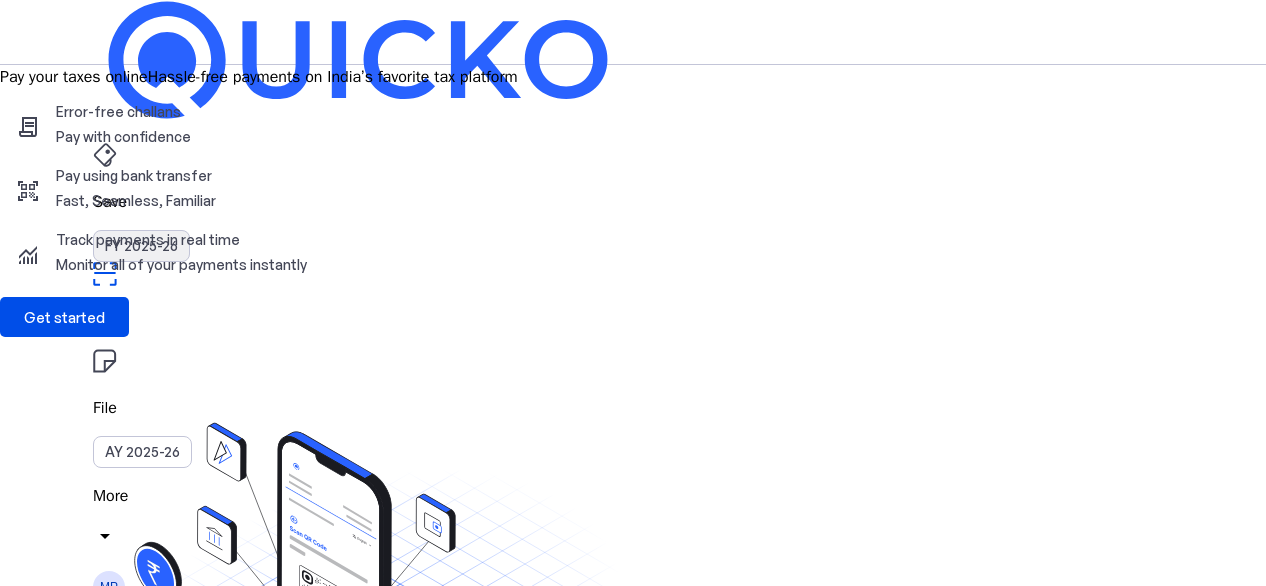click on "FY 2025-26" at bounding box center (141, 246) 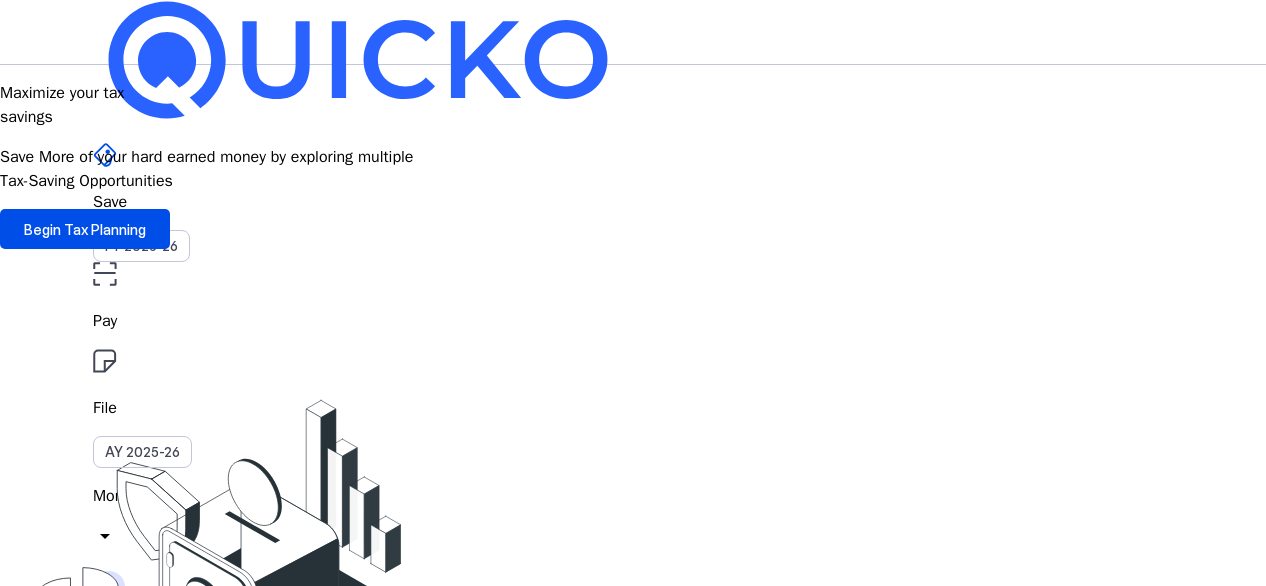 click on "arrow_drop_down" at bounding box center (105, 536) 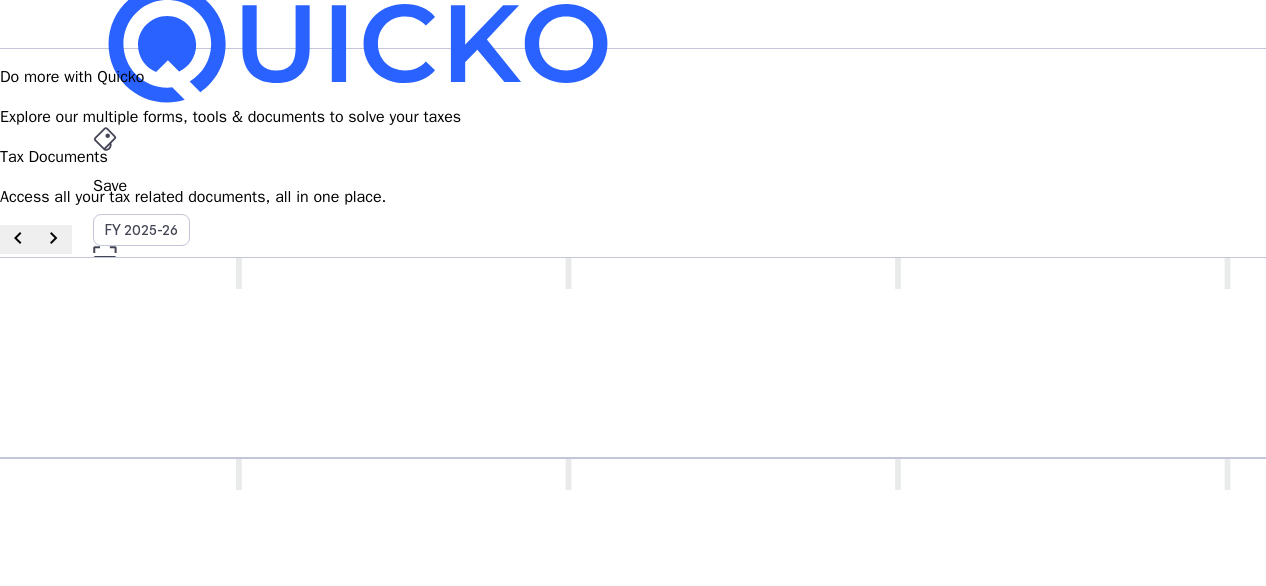 scroll, scrollTop: 0, scrollLeft: 0, axis: both 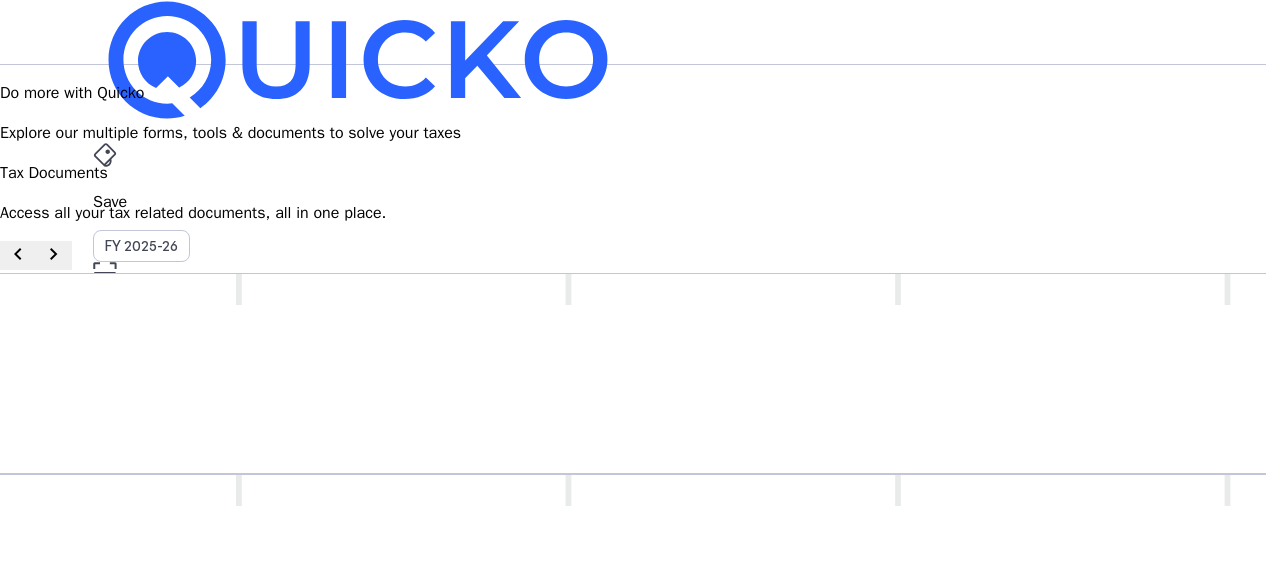 click on "File AY 2025-26" at bounding box center (633, 202) 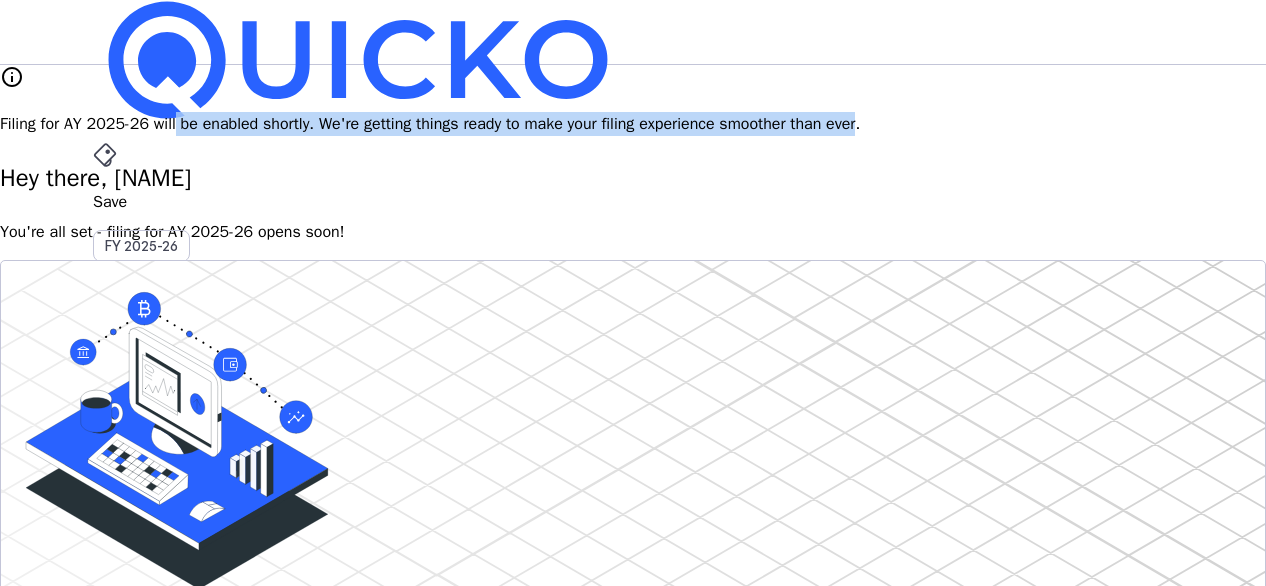 drag, startPoint x: 446, startPoint y: 93, endPoint x: 1034, endPoint y: 97, distance: 588.0136 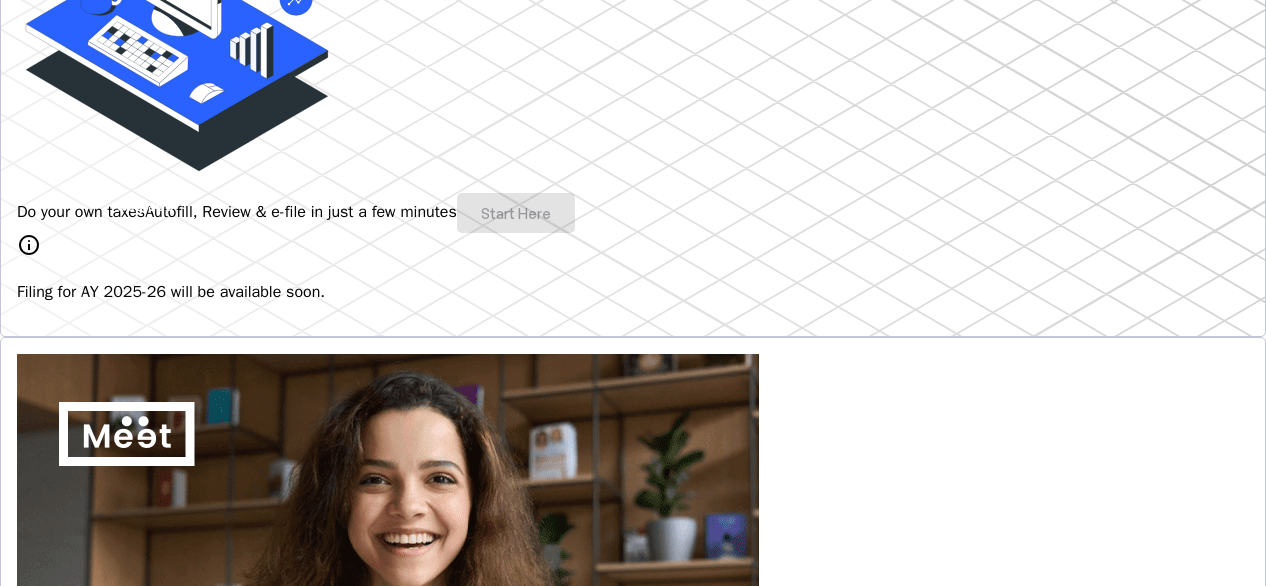 scroll, scrollTop: 0, scrollLeft: 0, axis: both 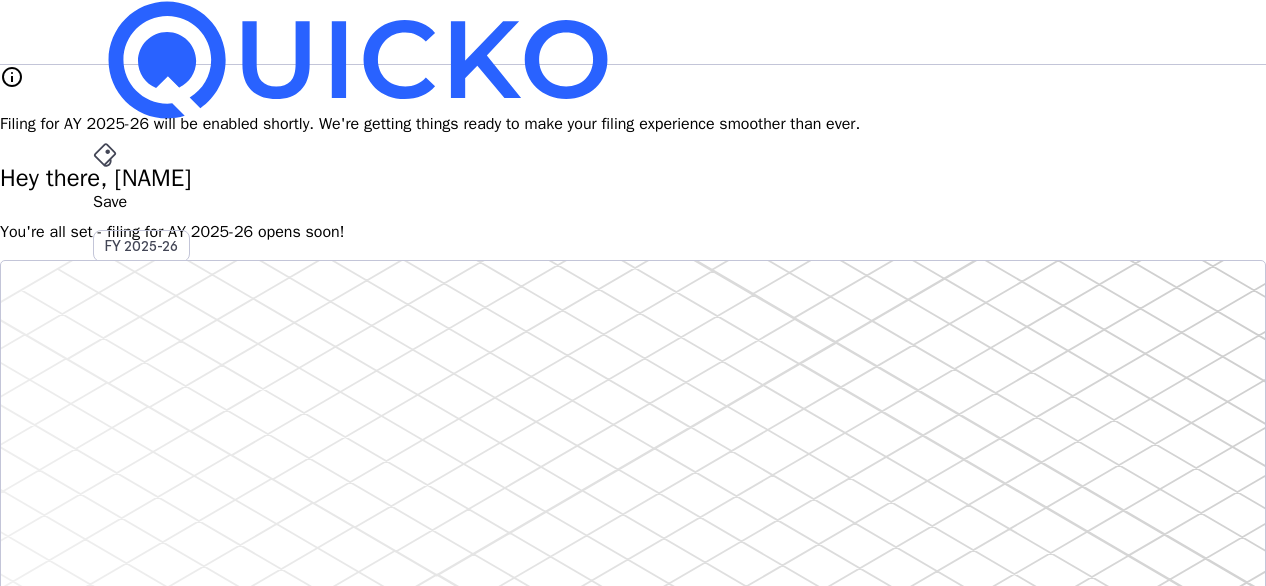 click on "More" at bounding box center (633, 496) 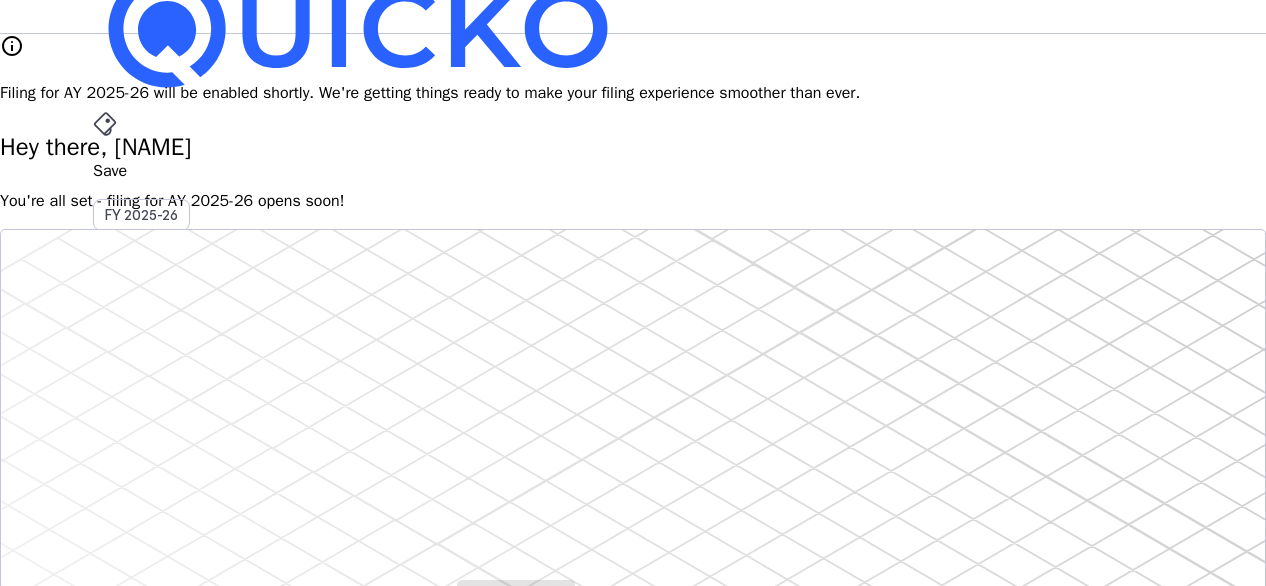 scroll, scrollTop: 0, scrollLeft: 0, axis: both 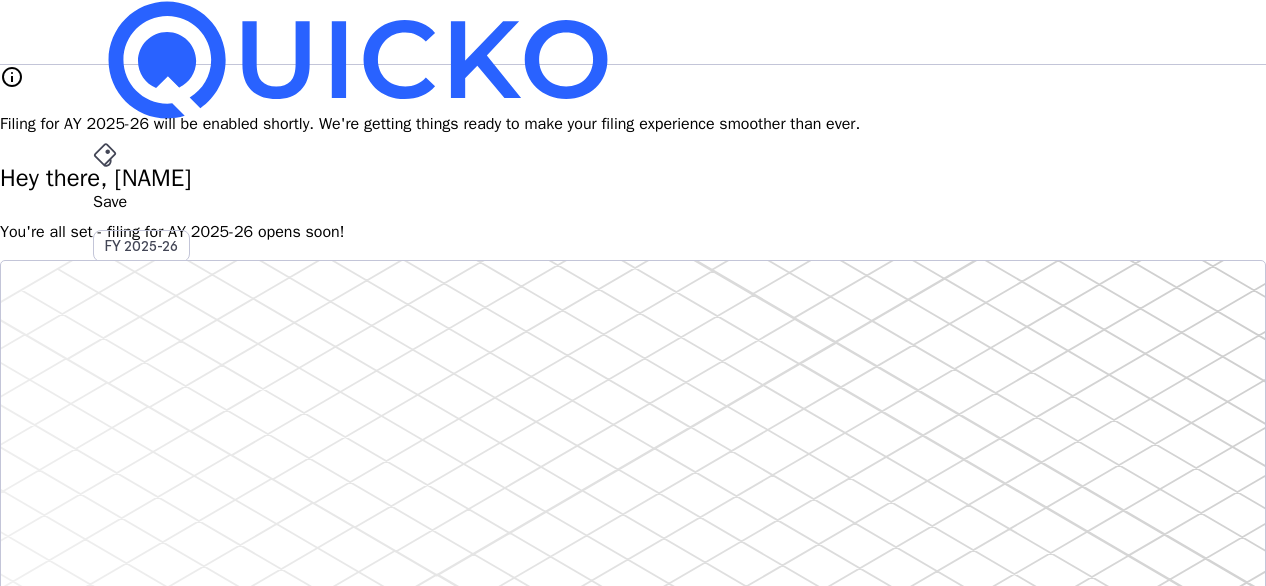 drag, startPoint x: 197, startPoint y: 216, endPoint x: 486, endPoint y: 217, distance: 289.00174 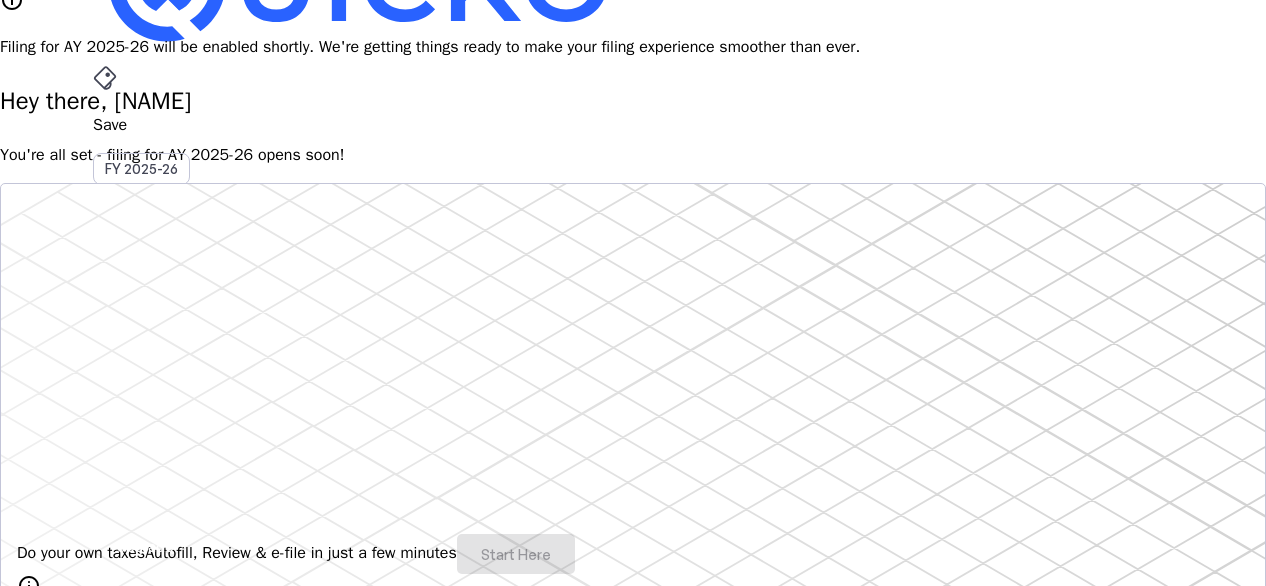 scroll, scrollTop: 100, scrollLeft: 0, axis: vertical 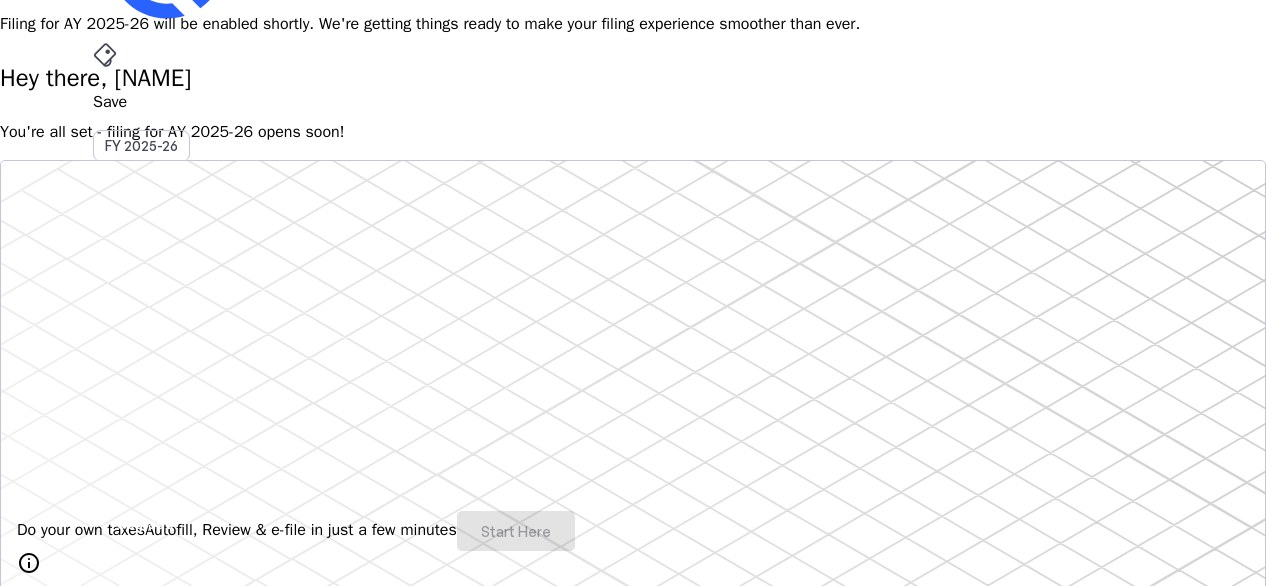 click on "Do your own taxes   Autofill, Review & e-file in just a few minutes   Start Here" at bounding box center (633, 531) 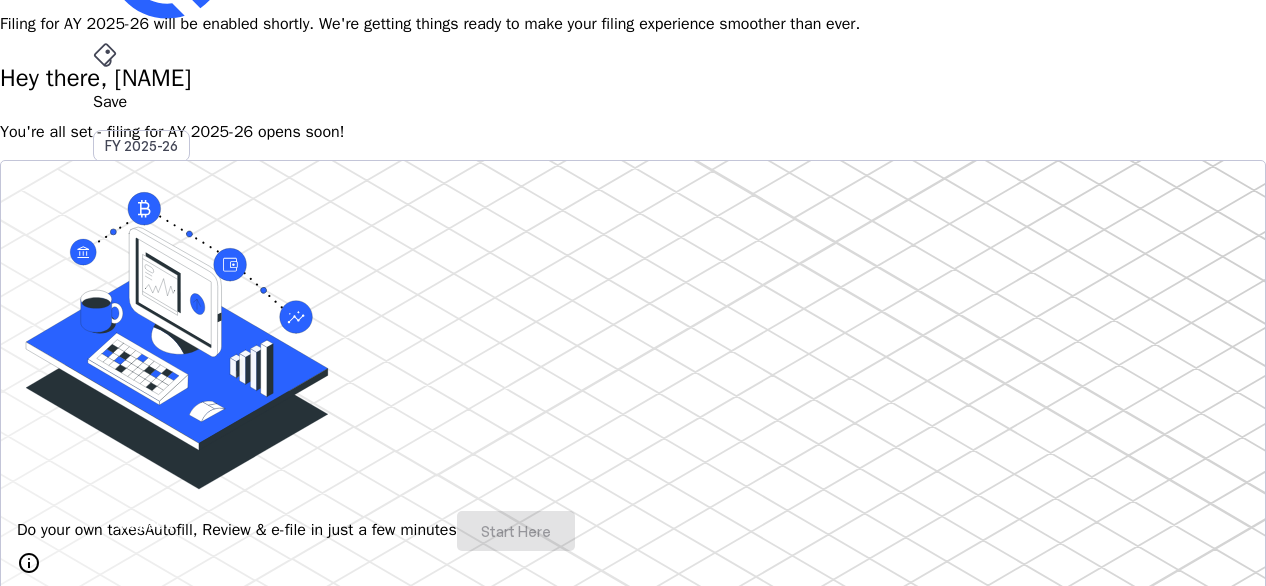 click on "Do your own taxes   Autofill, Review & e-file in just a few minutes   Start Here" at bounding box center [633, 531] 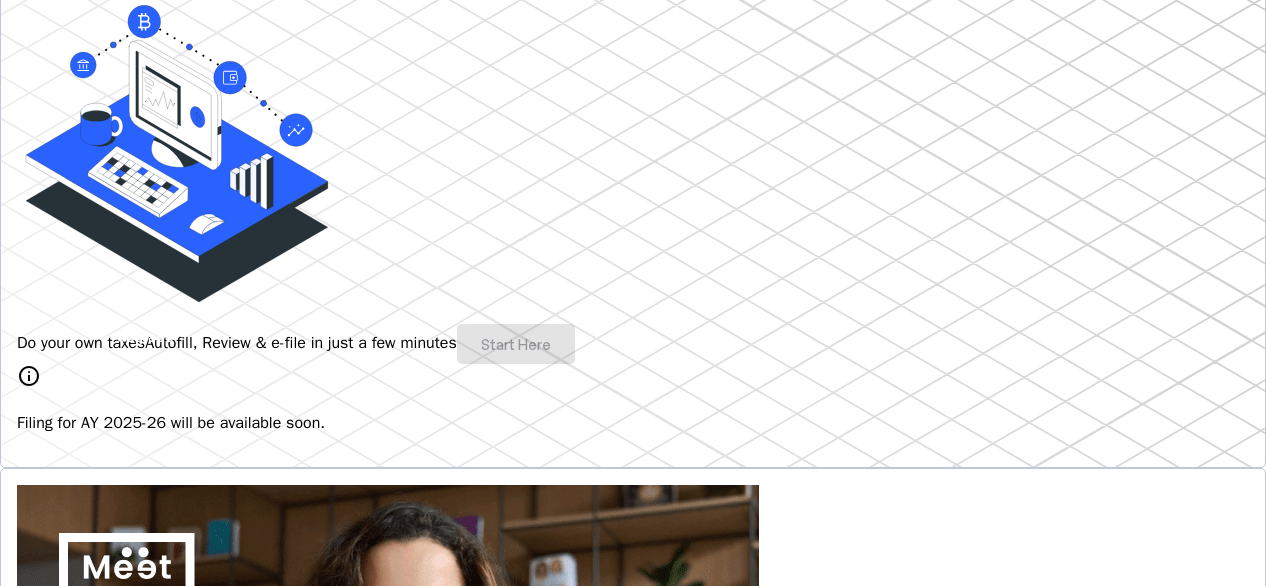 scroll, scrollTop: 300, scrollLeft: 0, axis: vertical 